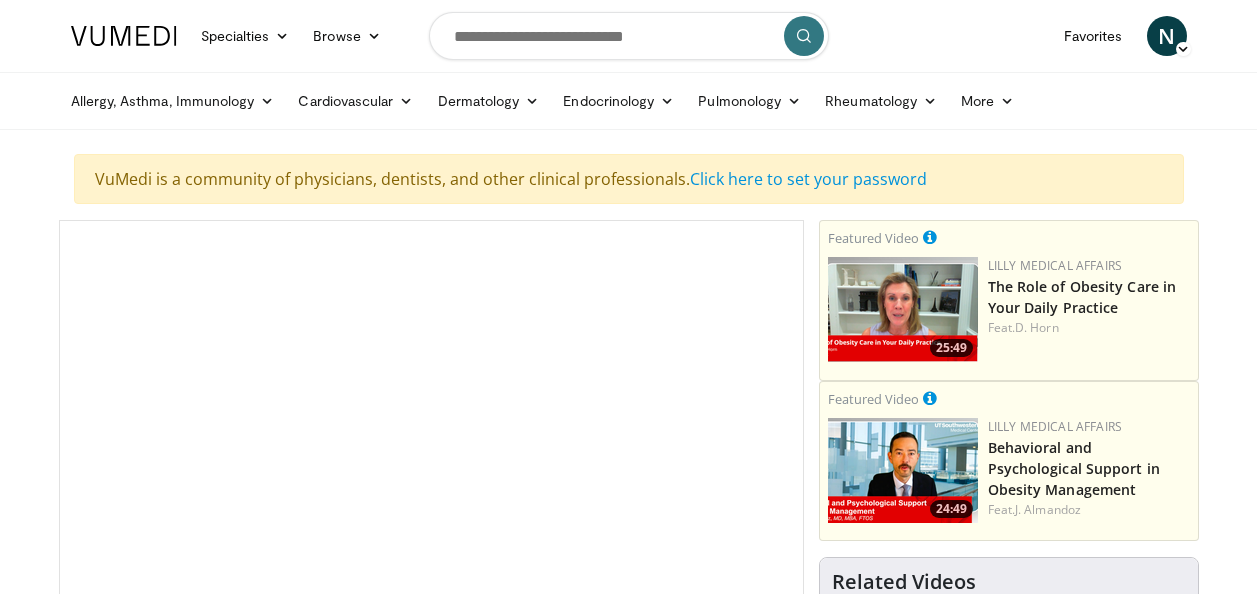 scroll, scrollTop: 0, scrollLeft: 0, axis: both 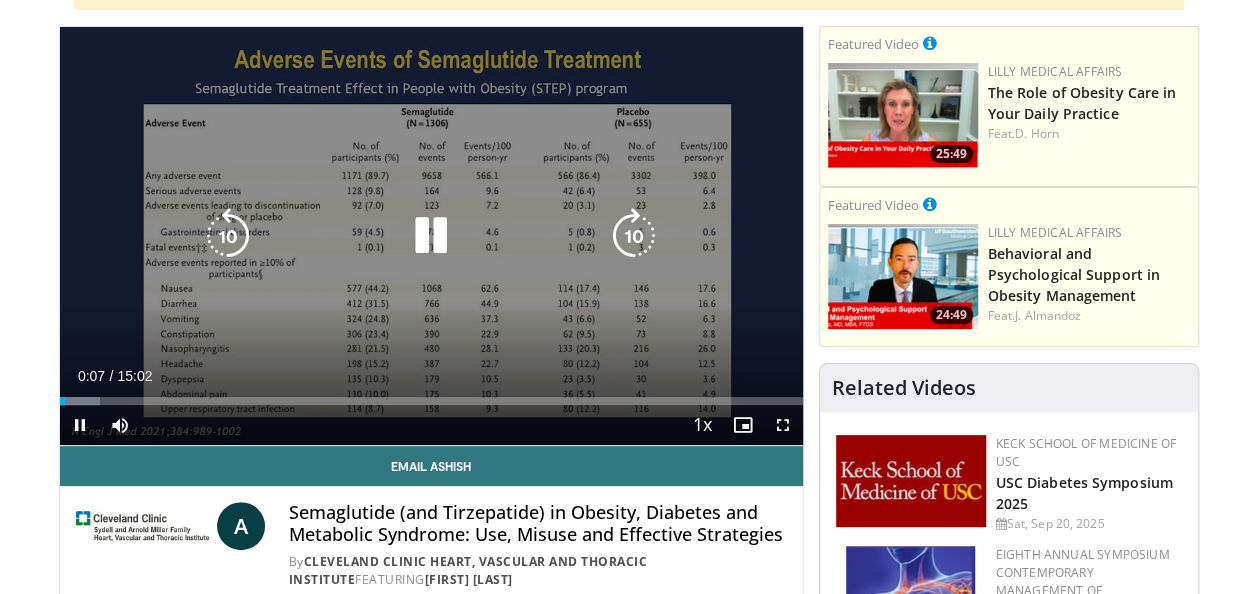 click at bounding box center [431, 236] 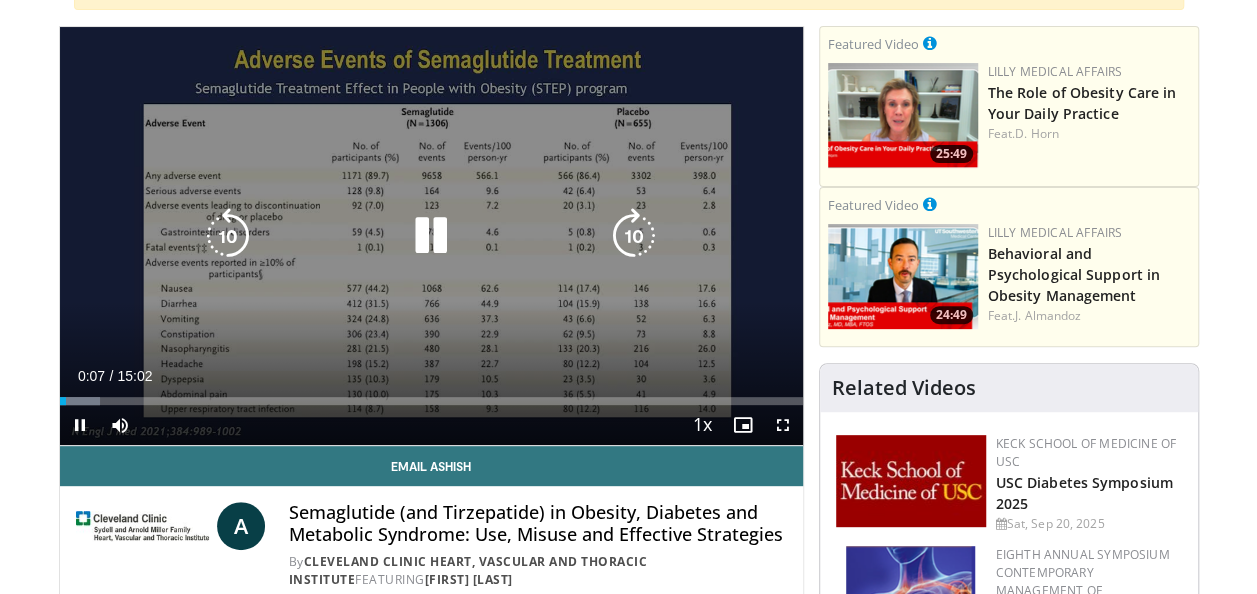 click at bounding box center (431, 236) 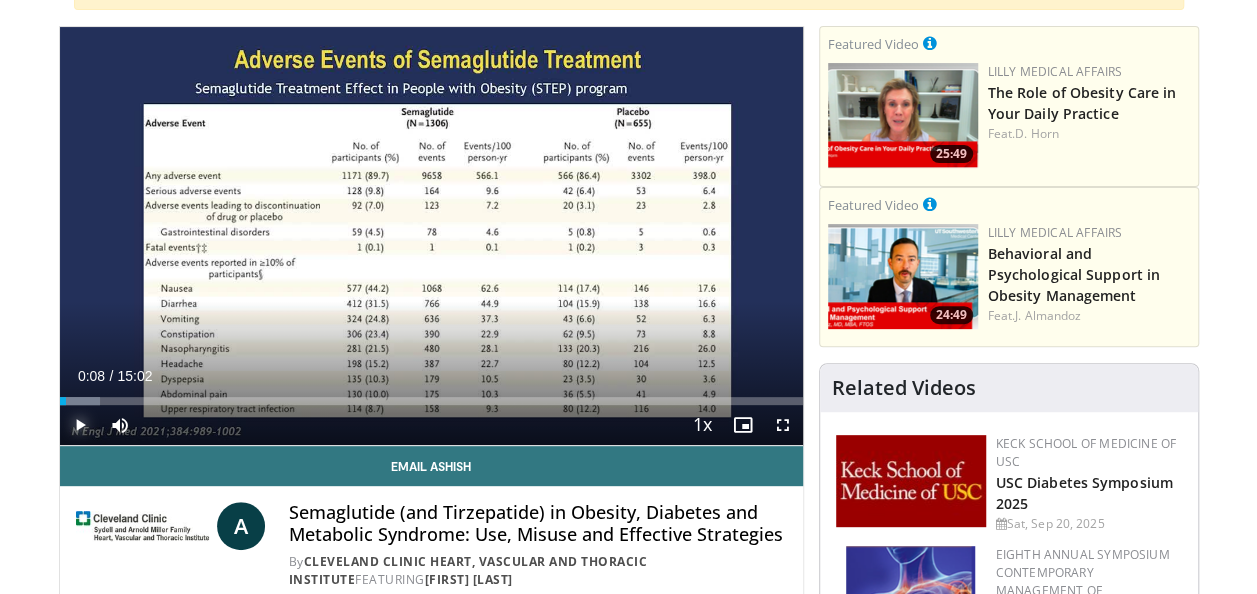 click at bounding box center [80, 425] 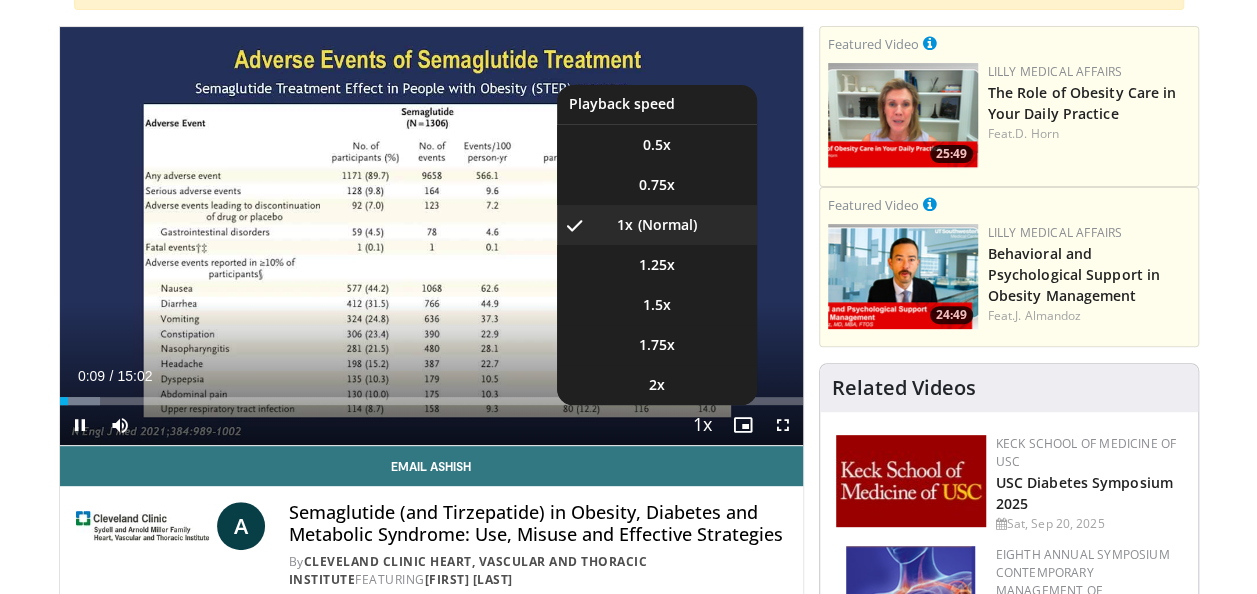click at bounding box center (703, 426) 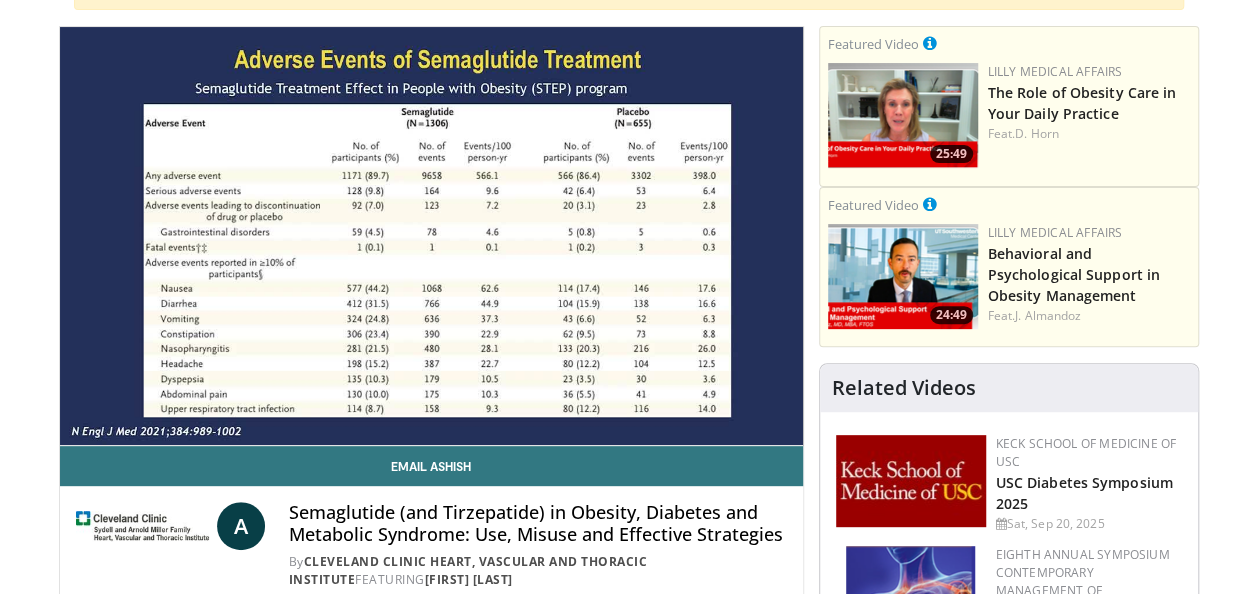 click on "**********" at bounding box center (431, 236) 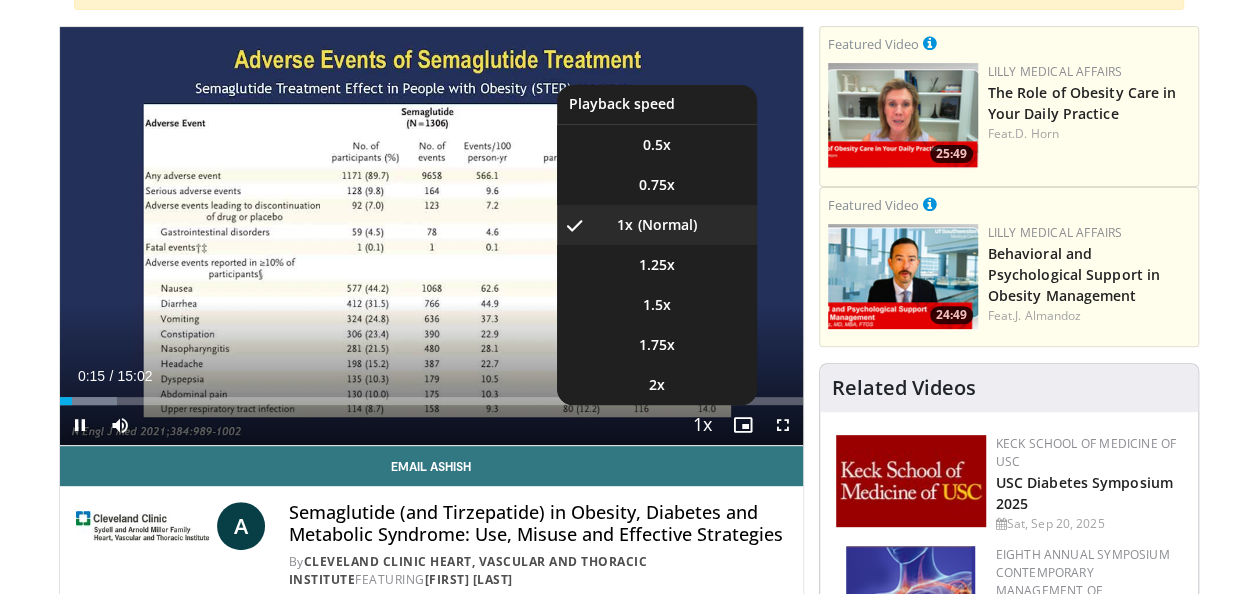 click at bounding box center (703, 426) 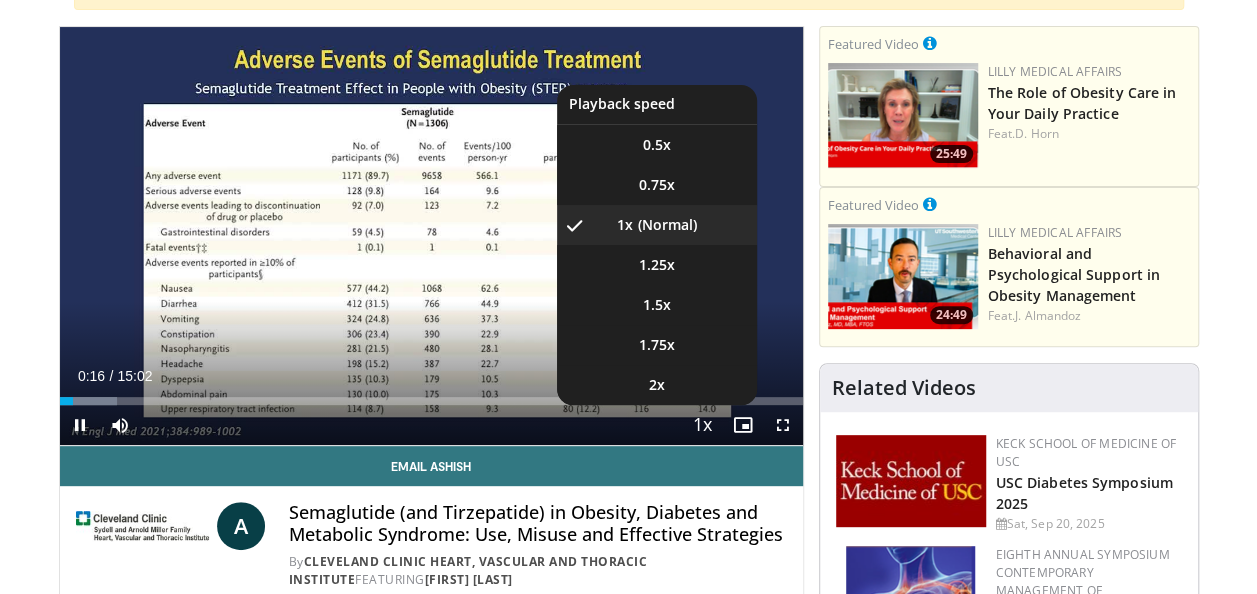 click at bounding box center [703, 426] 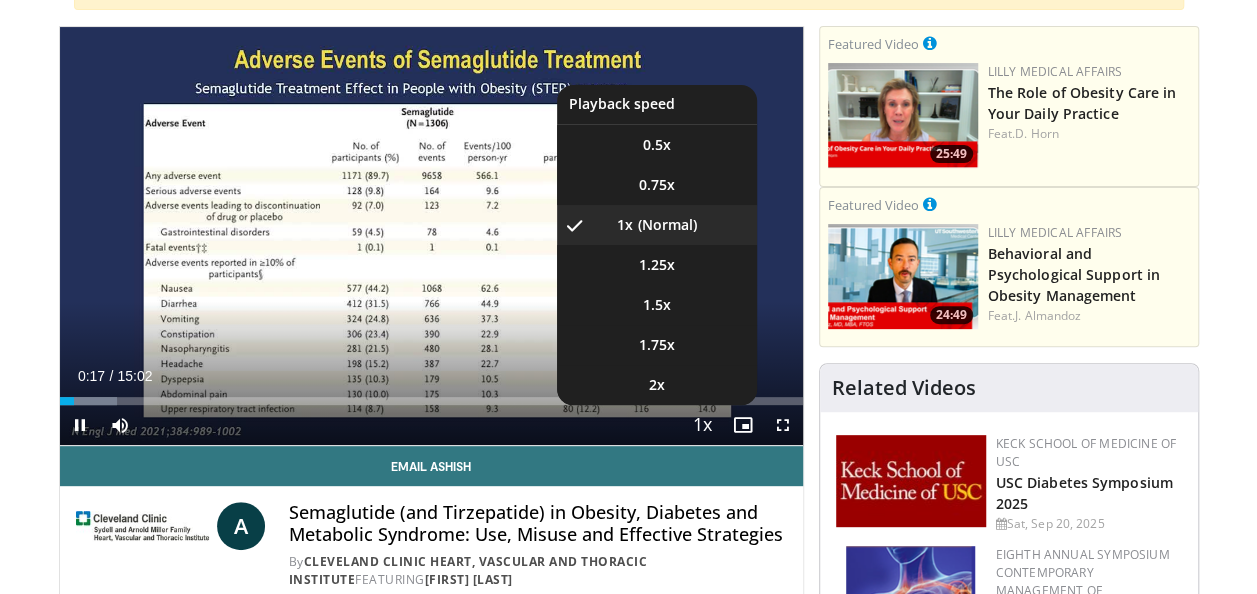 click at bounding box center (703, 426) 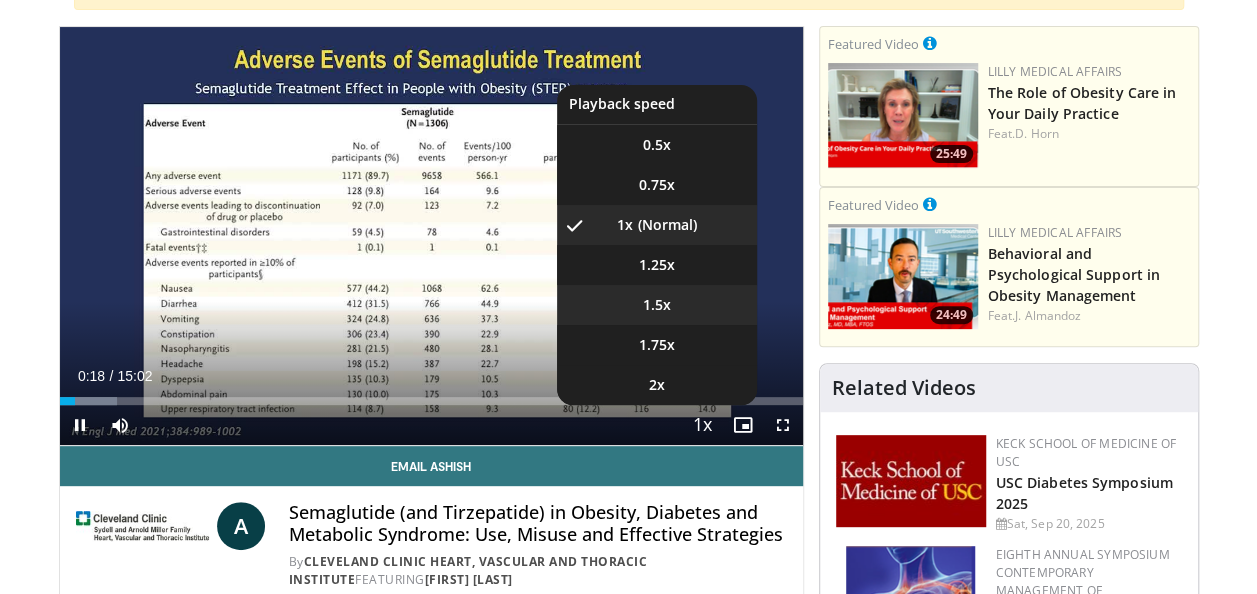 click on "1.5x" at bounding box center [657, 305] 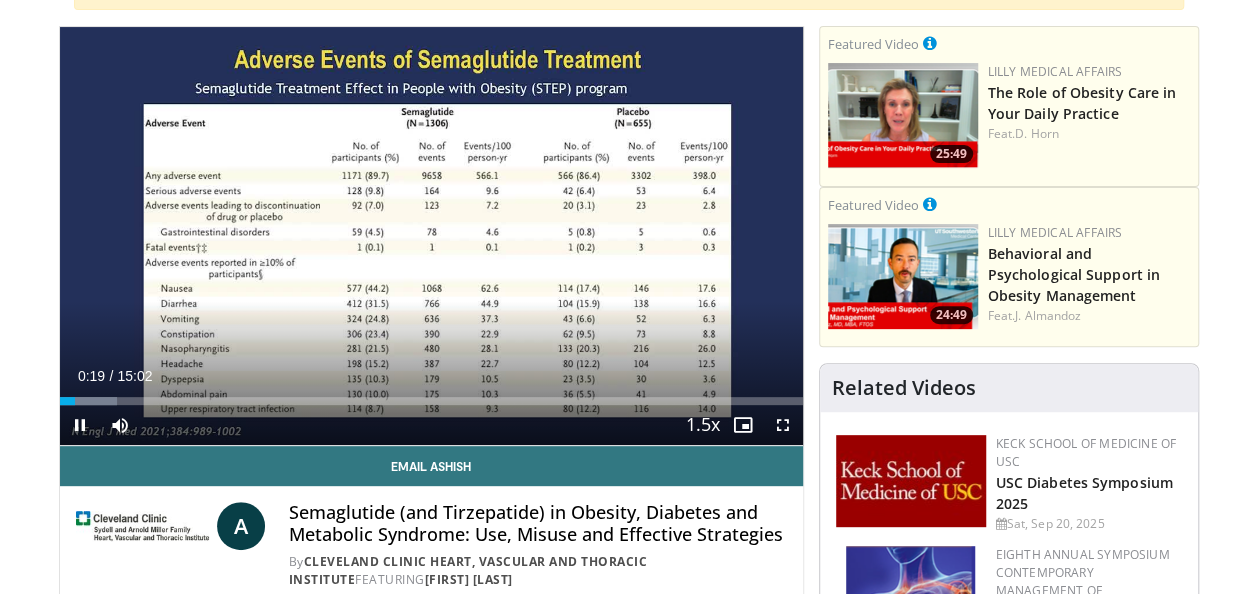 click on "10 seconds
Tap to unmute" at bounding box center [431, 236] 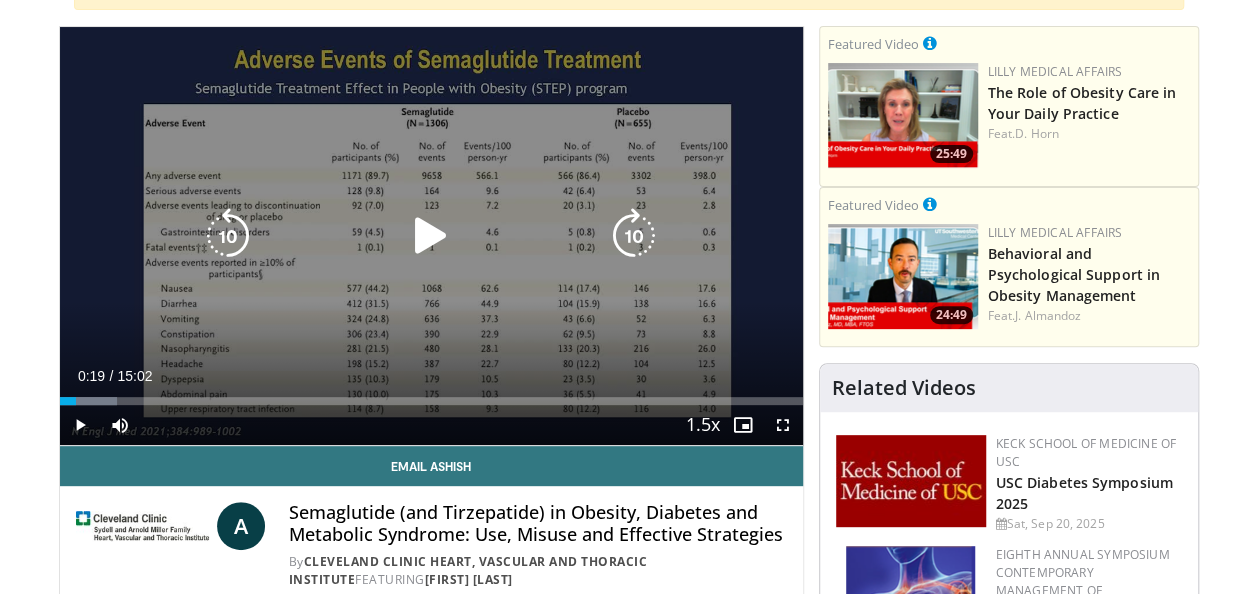 drag, startPoint x: 658, startPoint y: 322, endPoint x: 615, endPoint y: 312, distance: 44.14748 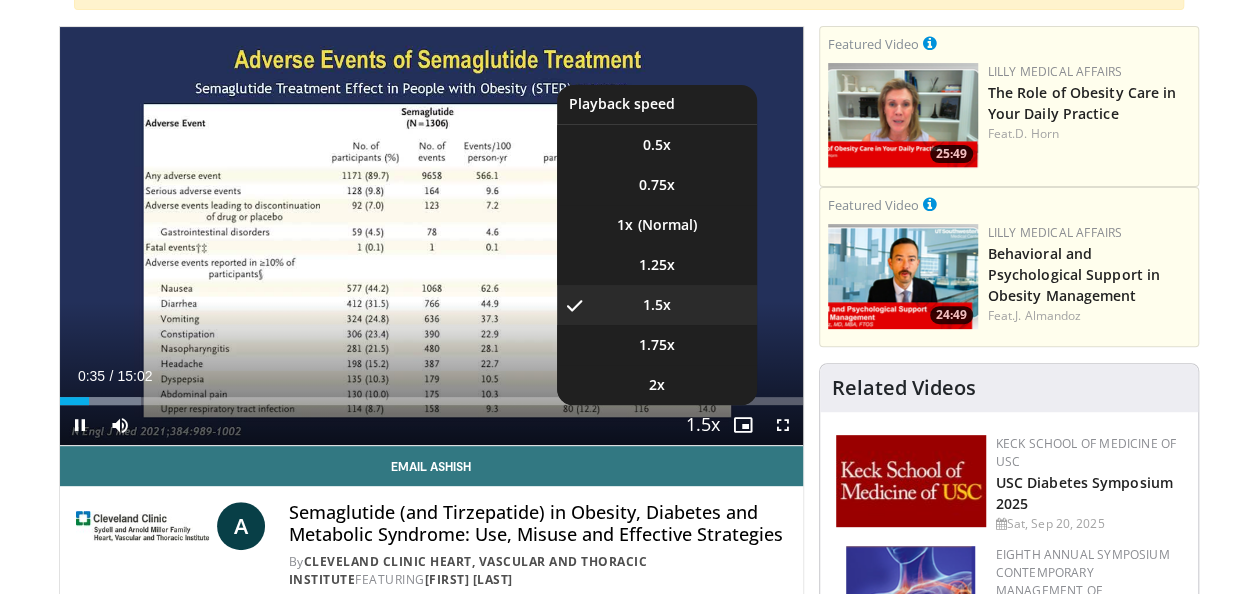 click at bounding box center [703, 426] 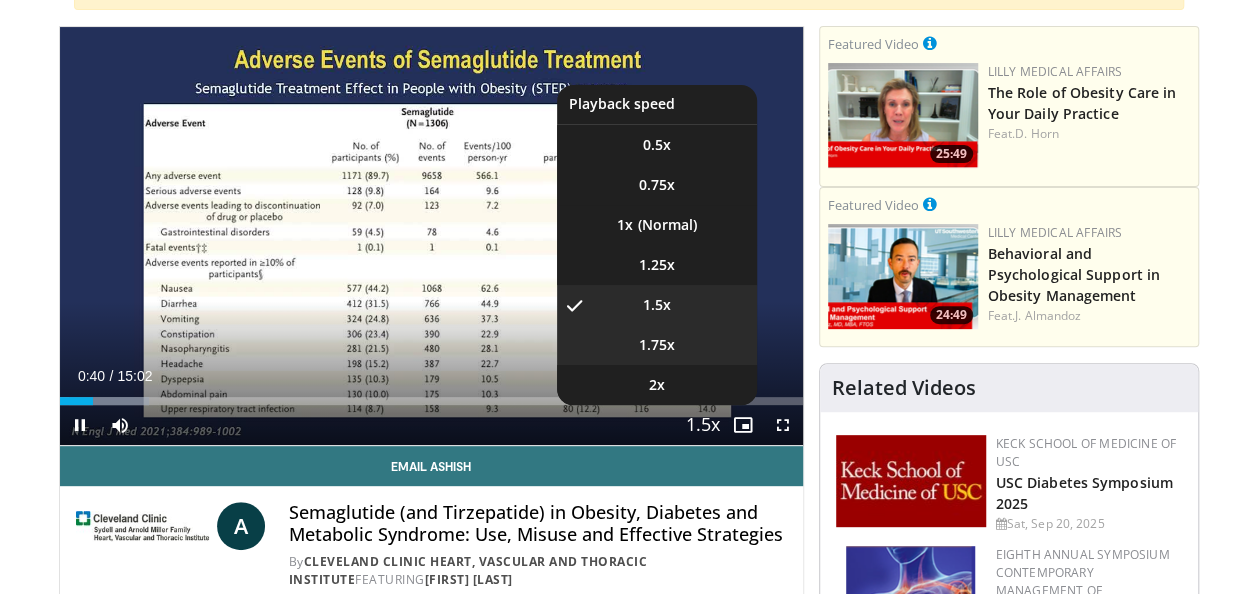 click on "**********" at bounding box center [431, 236] 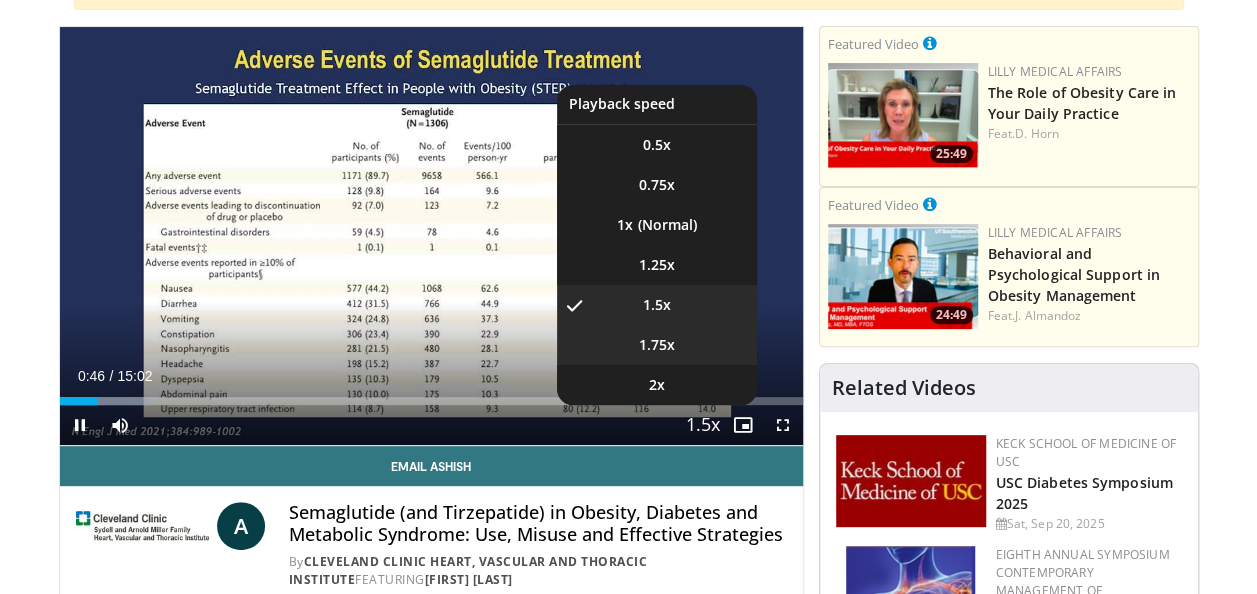 click on "1.75x" at bounding box center [657, 345] 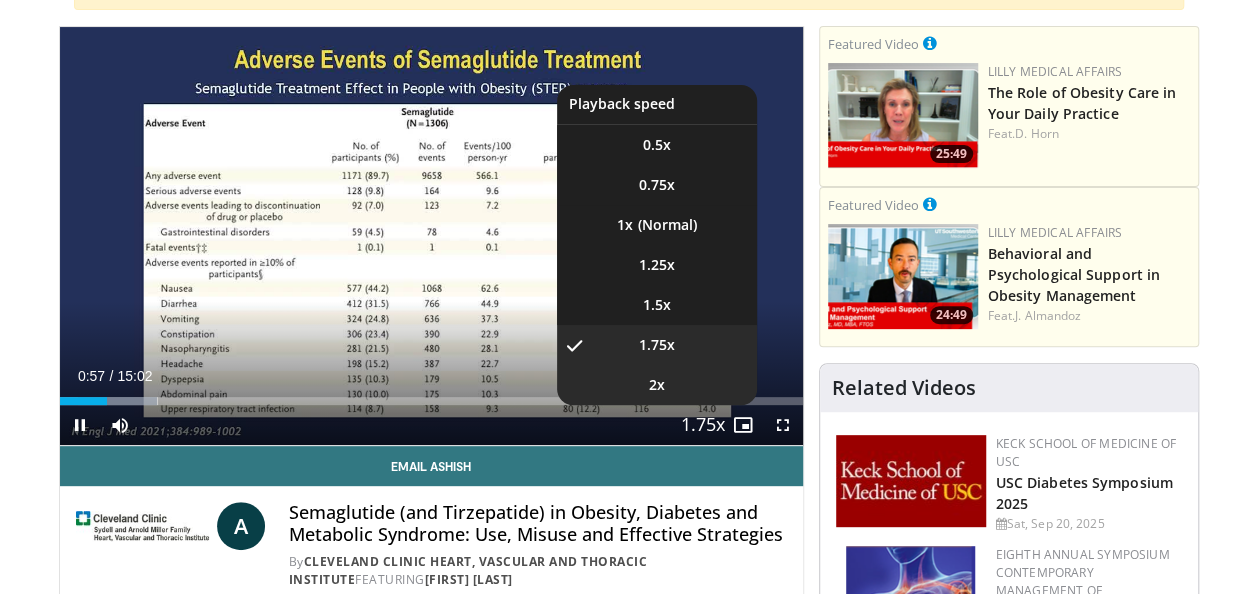 click on "2x" at bounding box center [657, 385] 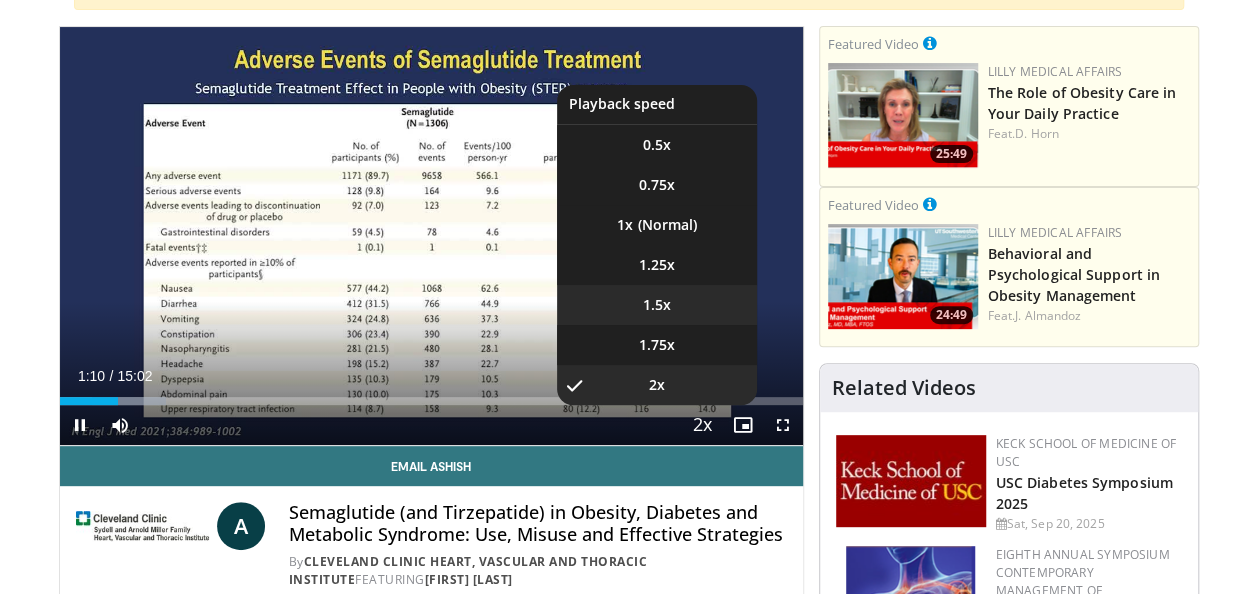 click on "1.5x" at bounding box center (657, 305) 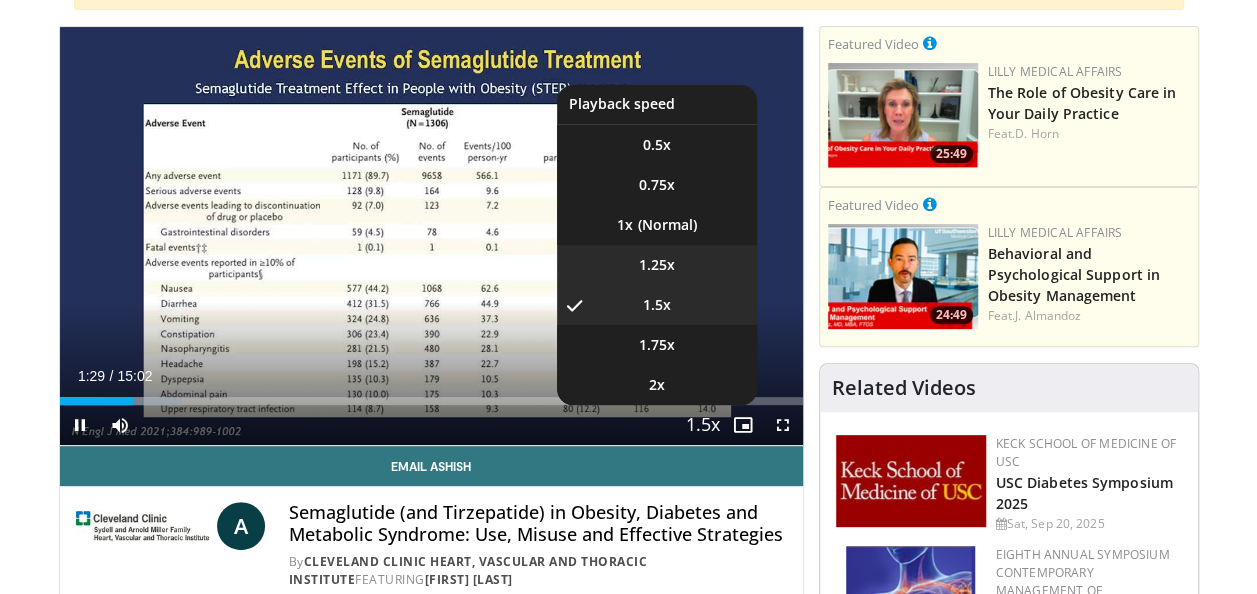 click on "1.25x" at bounding box center (657, 265) 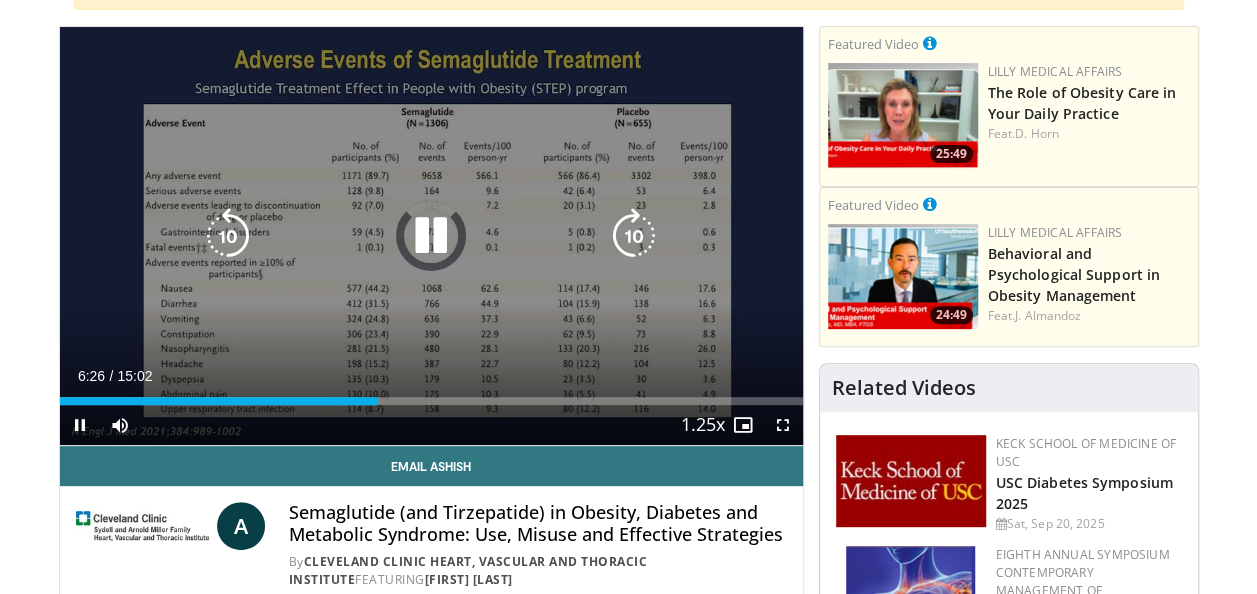 click at bounding box center (431, 236) 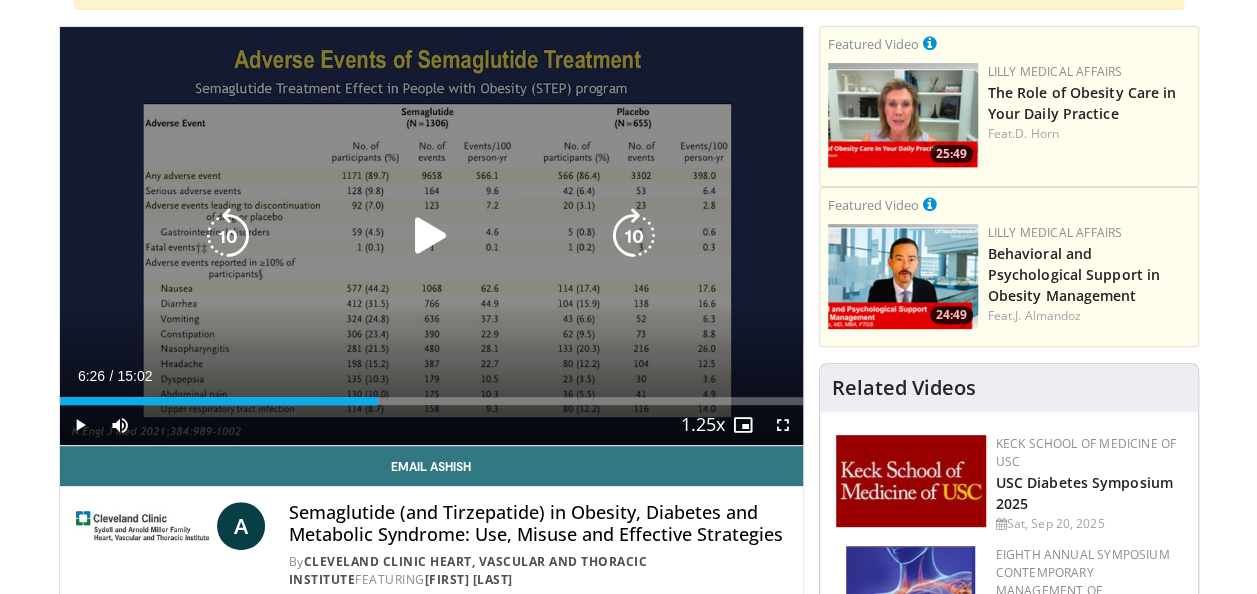 click at bounding box center (431, 236) 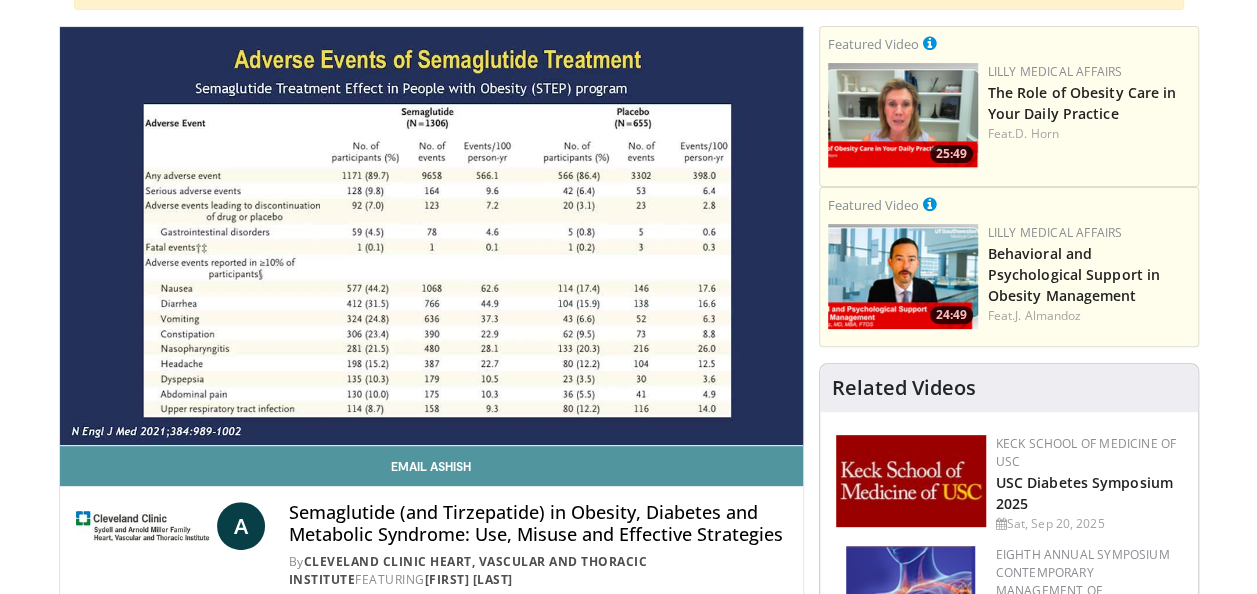 click on "Email
Ashish" at bounding box center (431, 466) 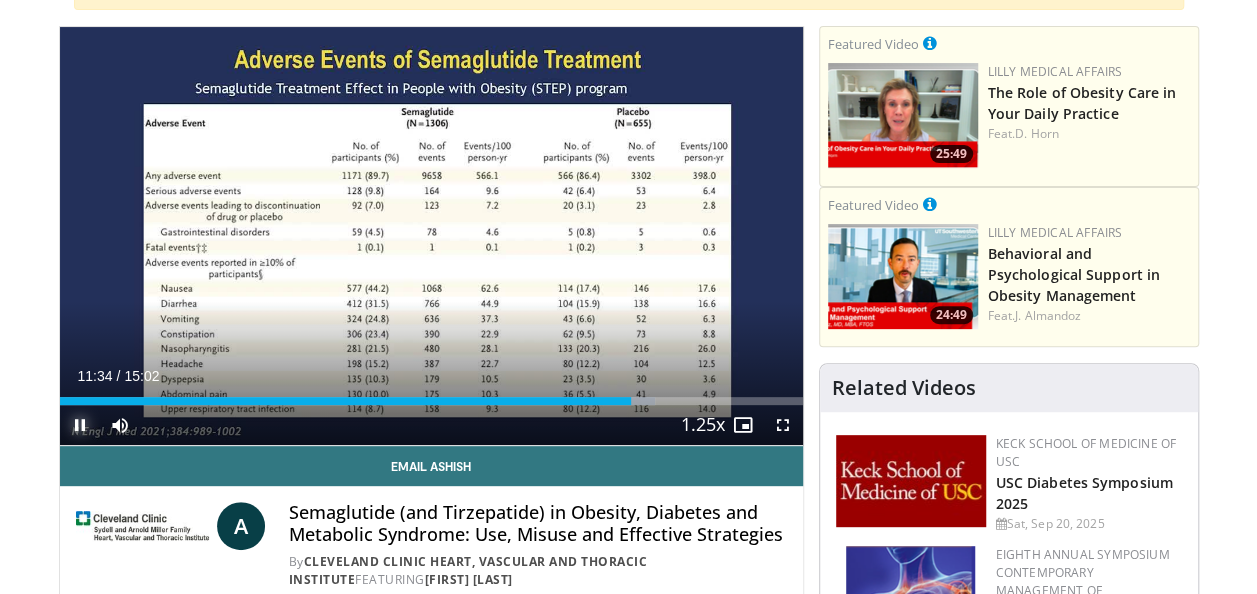 click at bounding box center [80, 425] 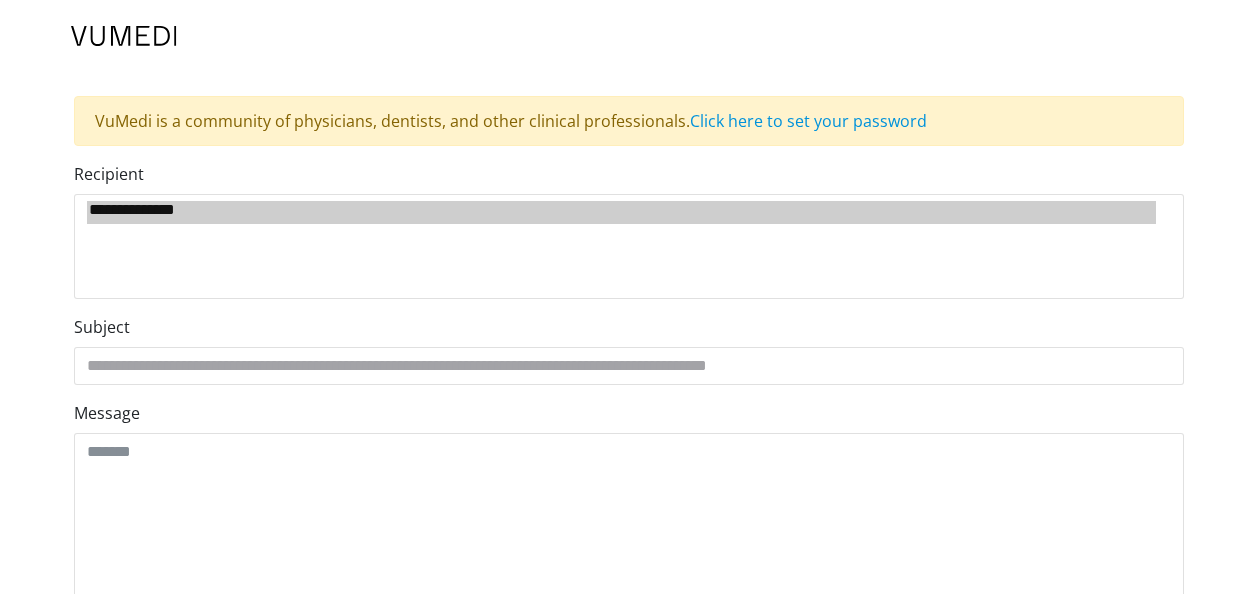 scroll, scrollTop: 0, scrollLeft: 0, axis: both 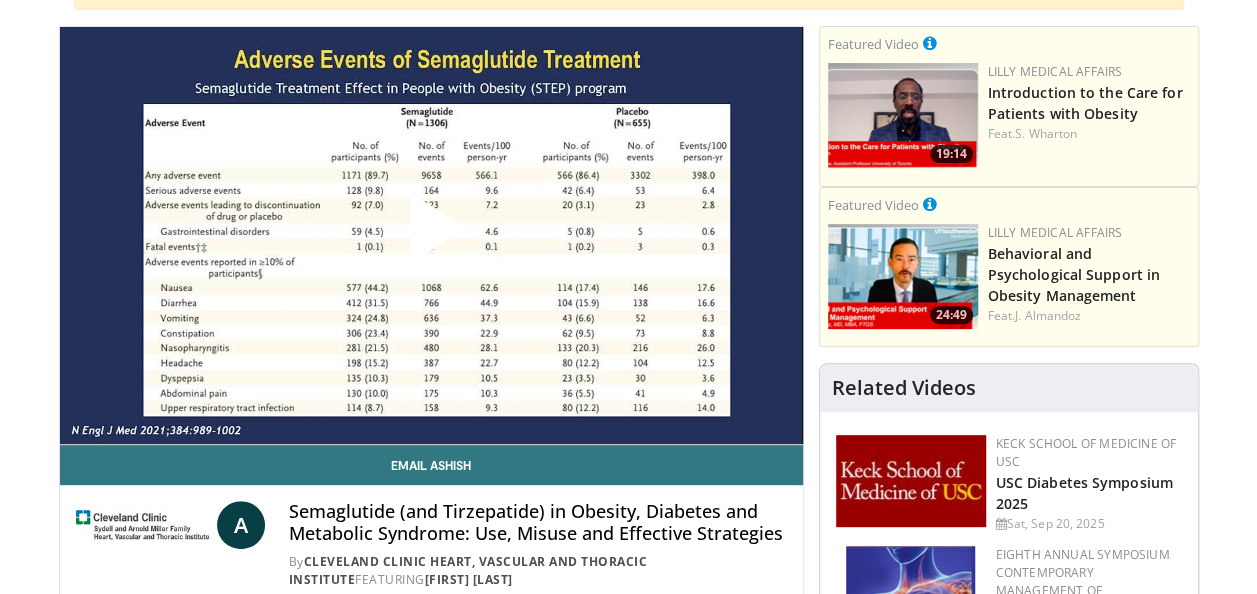 click at bounding box center [431, 236] 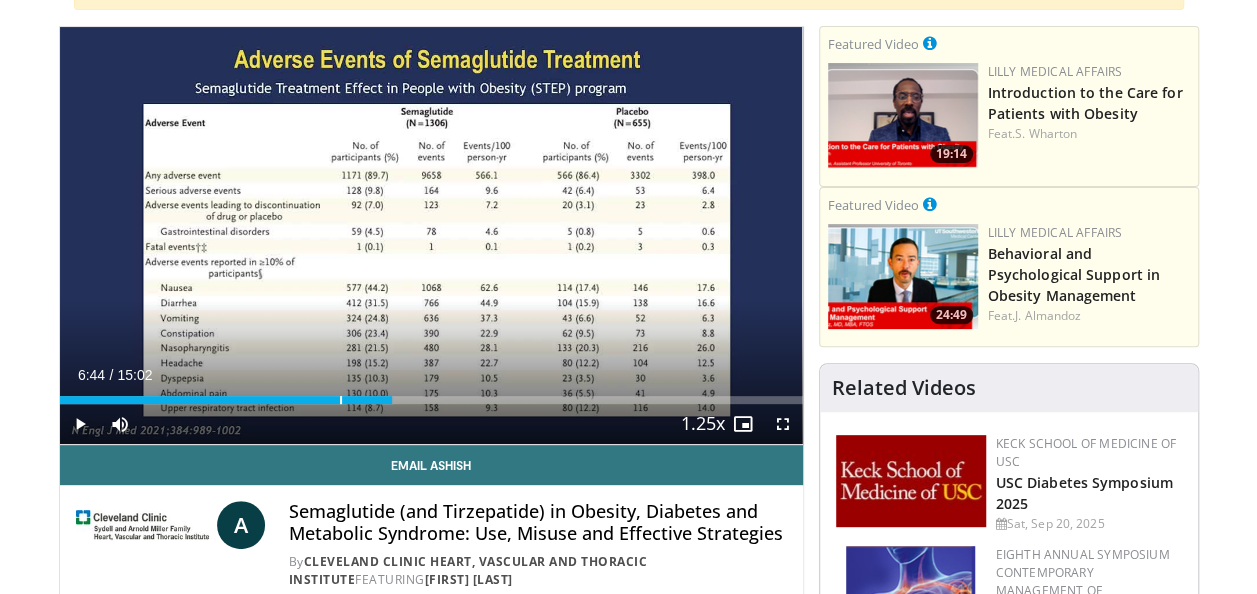 drag, startPoint x: 90, startPoint y: 394, endPoint x: 392, endPoint y: 408, distance: 302.32434 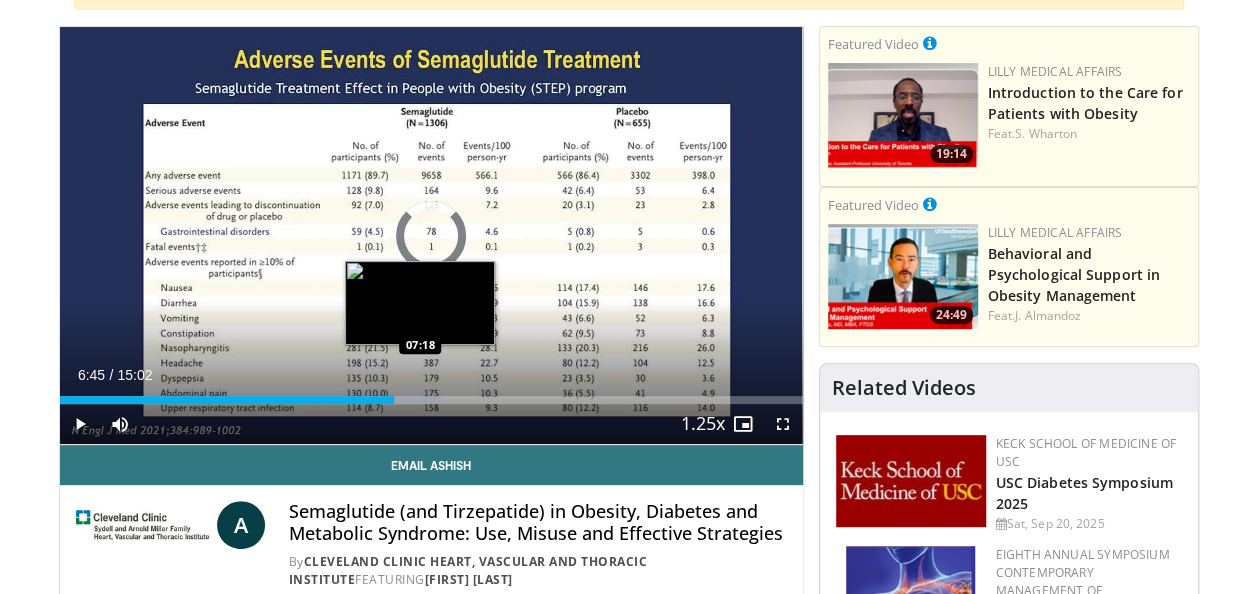 click on "Loaded :  51.64% 06:46 07:18" at bounding box center [431, 394] 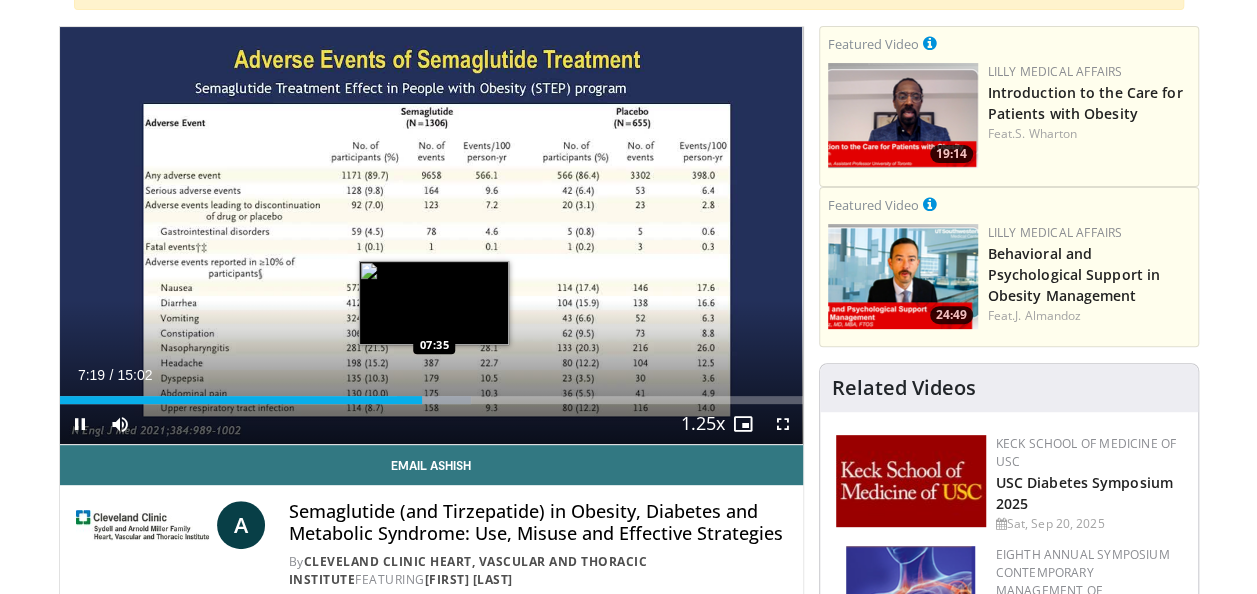 click at bounding box center [434, 400] 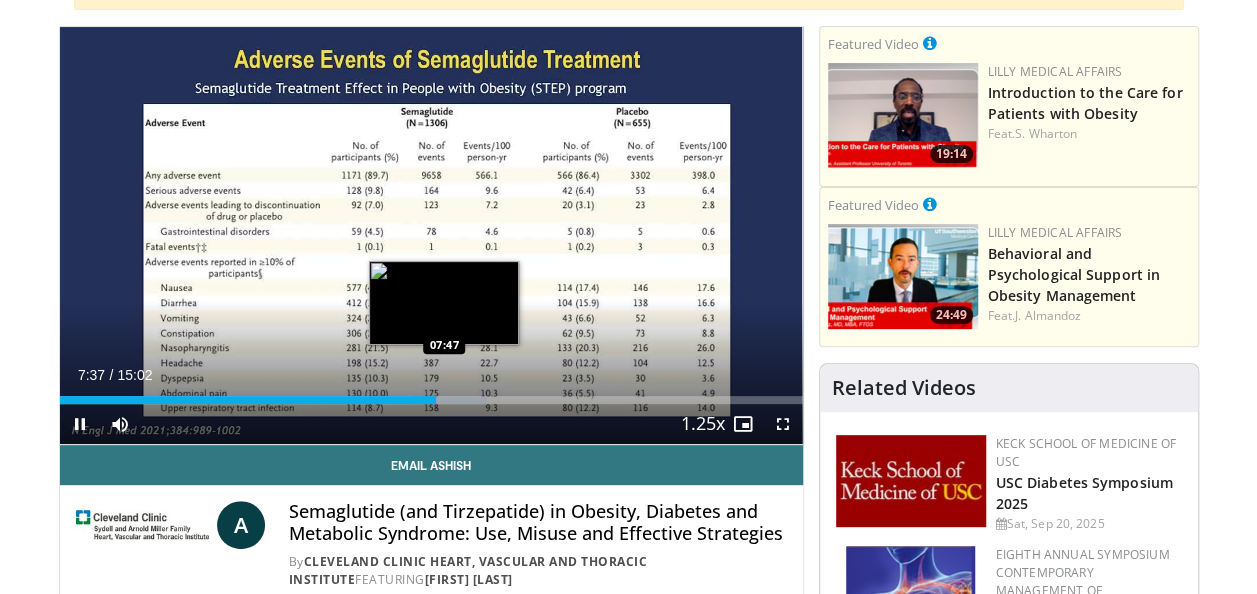 click on "Loaded :  57.60% 07:38 07:47" at bounding box center (431, 400) 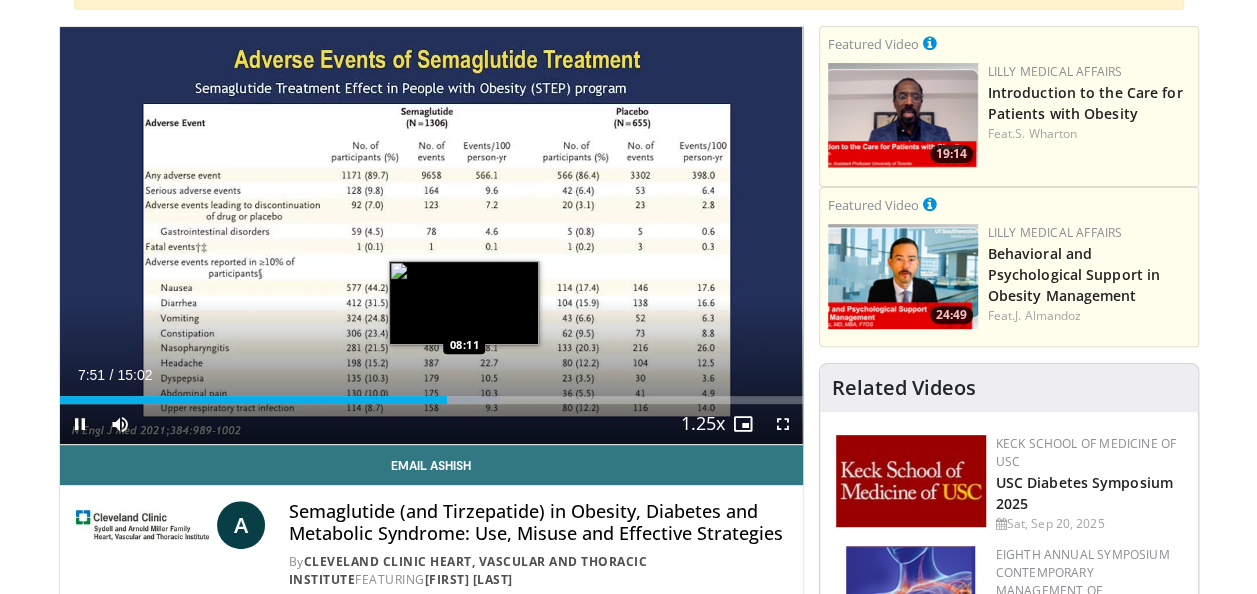 click at bounding box center [461, 400] 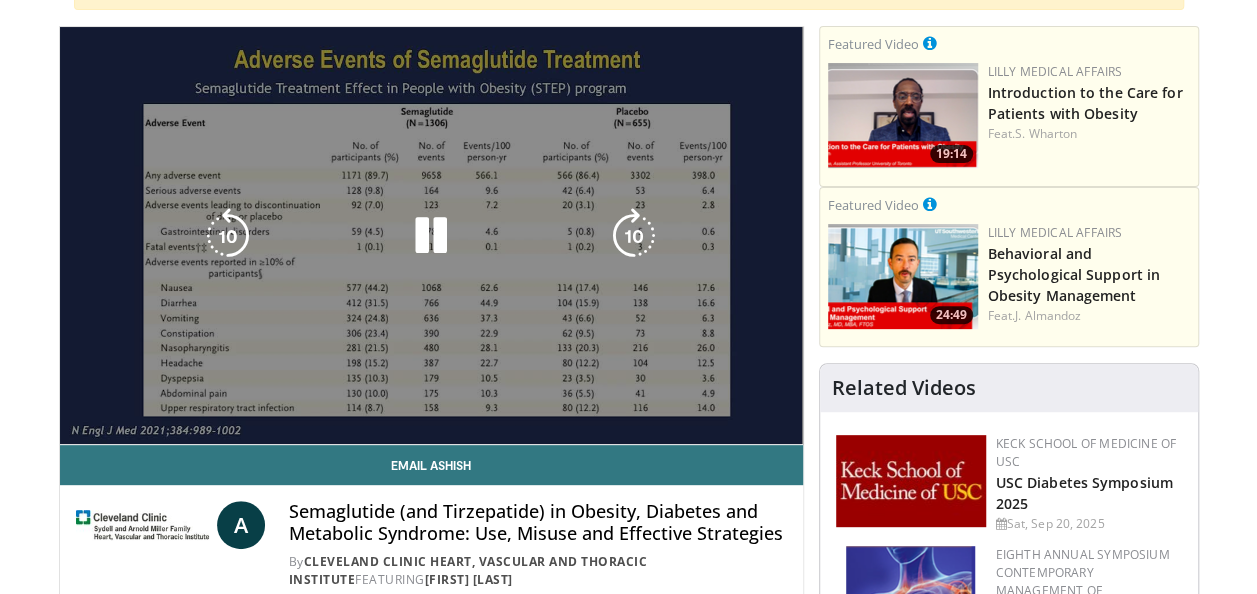 click on "10 seconds
Tap to unmute" at bounding box center (431, 235) 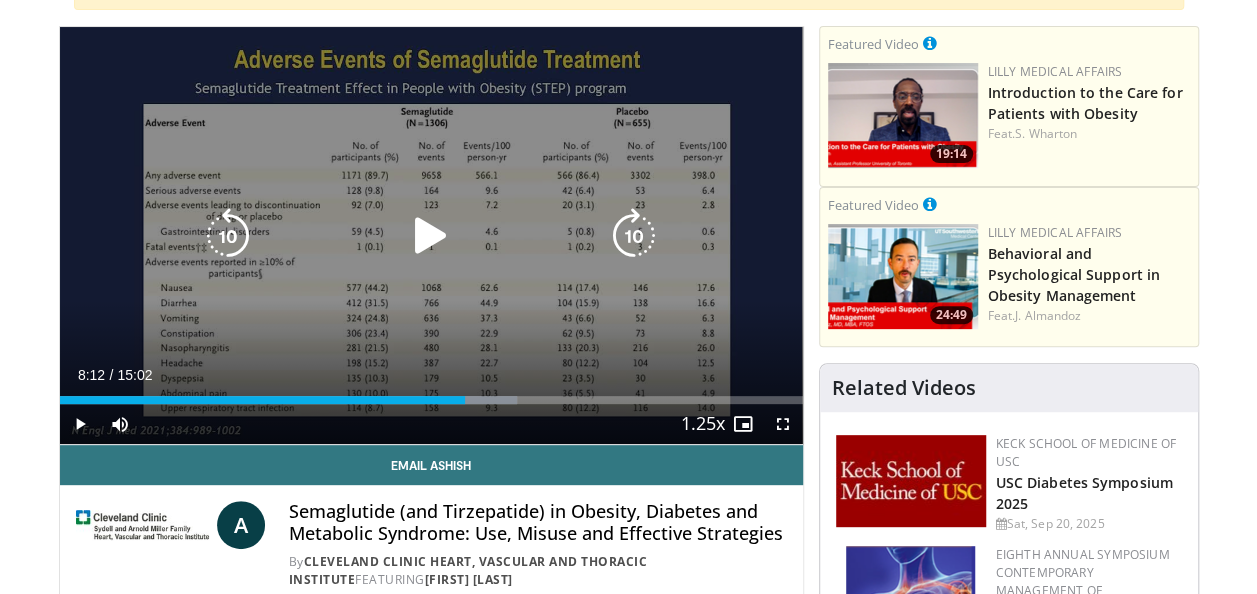 click at bounding box center [478, 400] 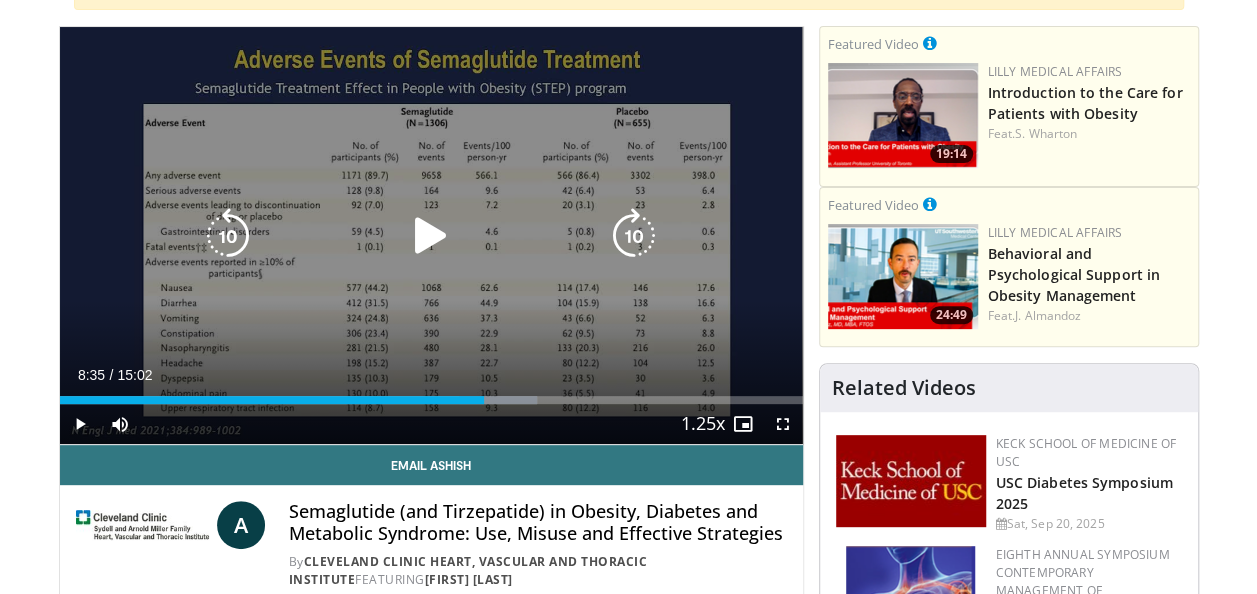 click at bounding box center (431, 236) 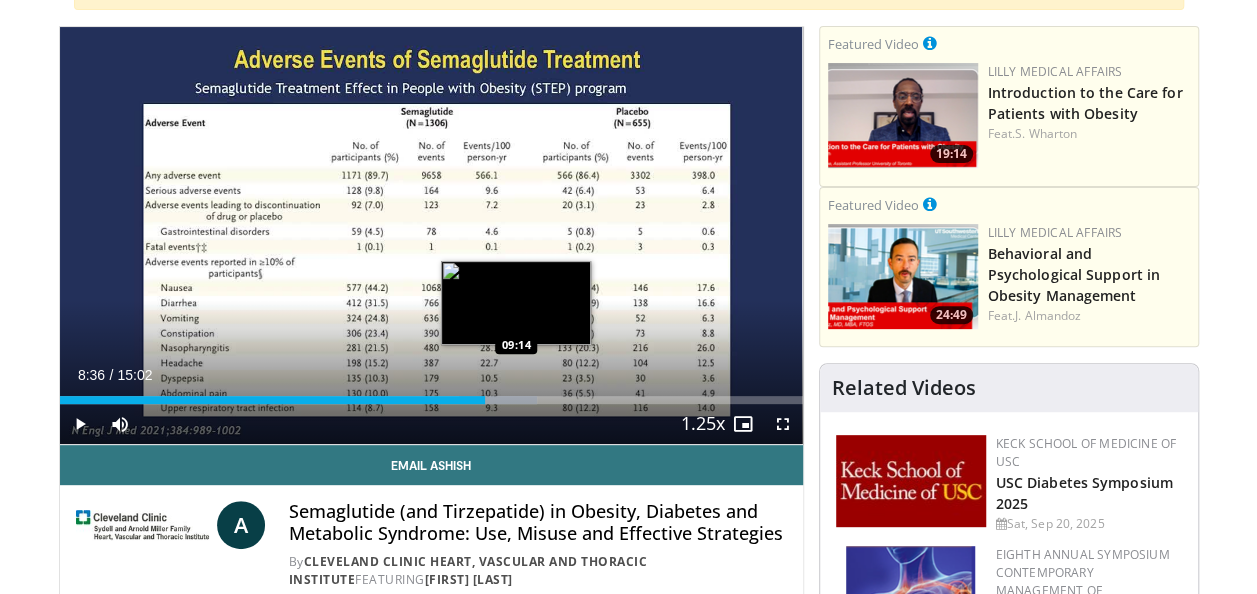 click at bounding box center [497, 400] 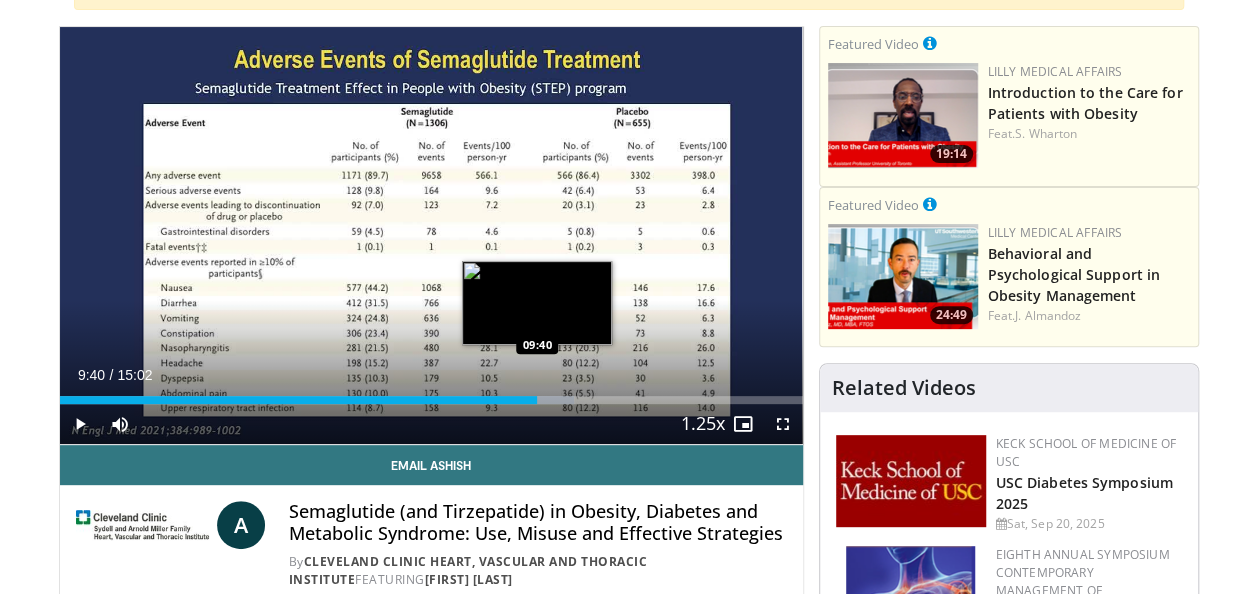 click at bounding box center [535, 400] 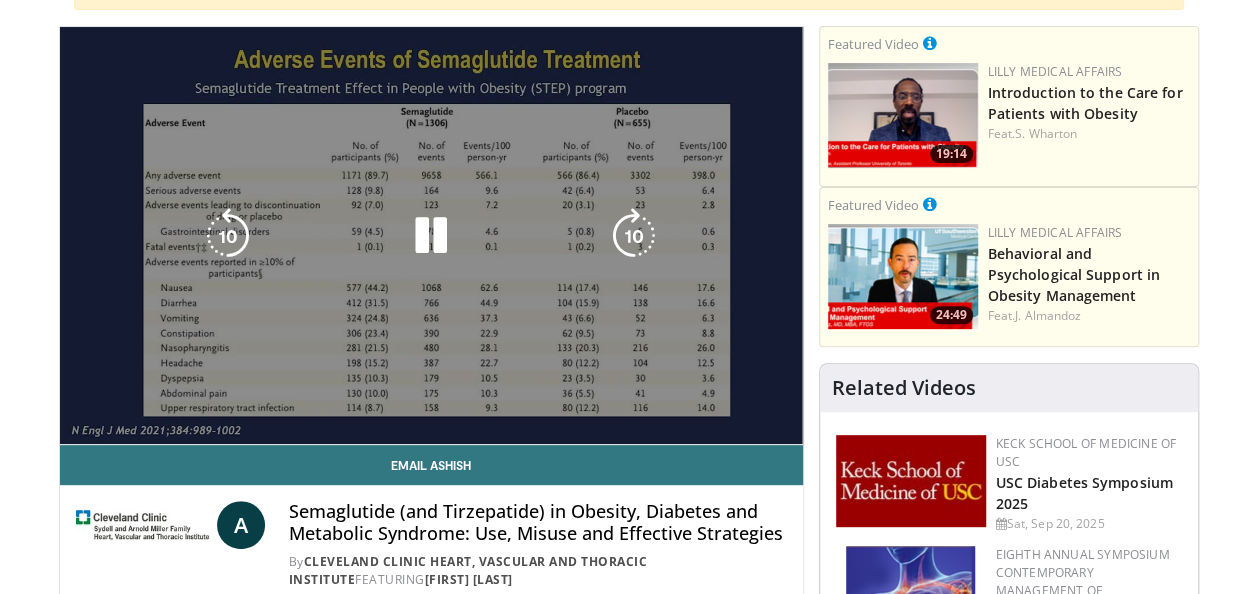 click on "**********" at bounding box center (431, 236) 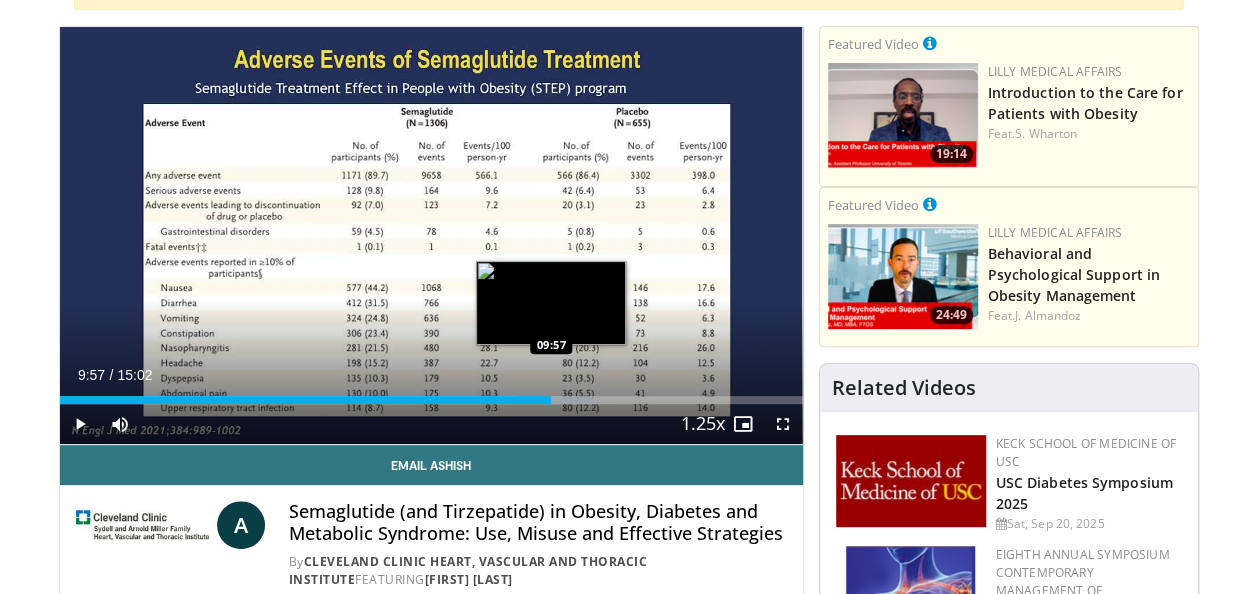 click at bounding box center (555, 400) 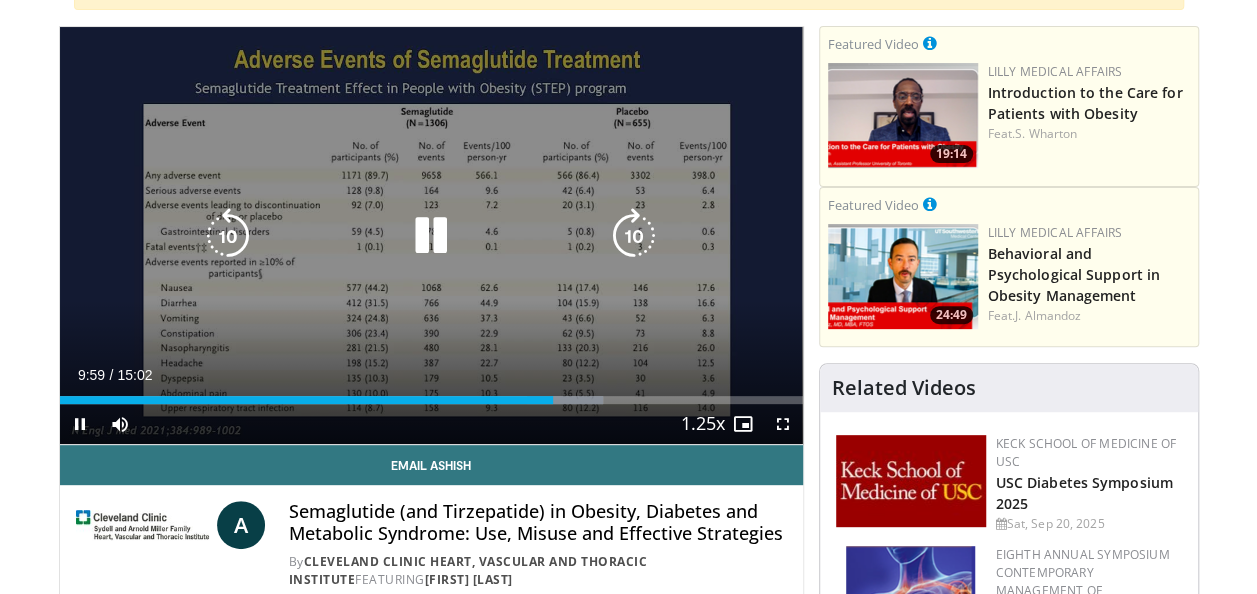 click on "Loaded :  73.10% 09:59 10:07" at bounding box center [431, 400] 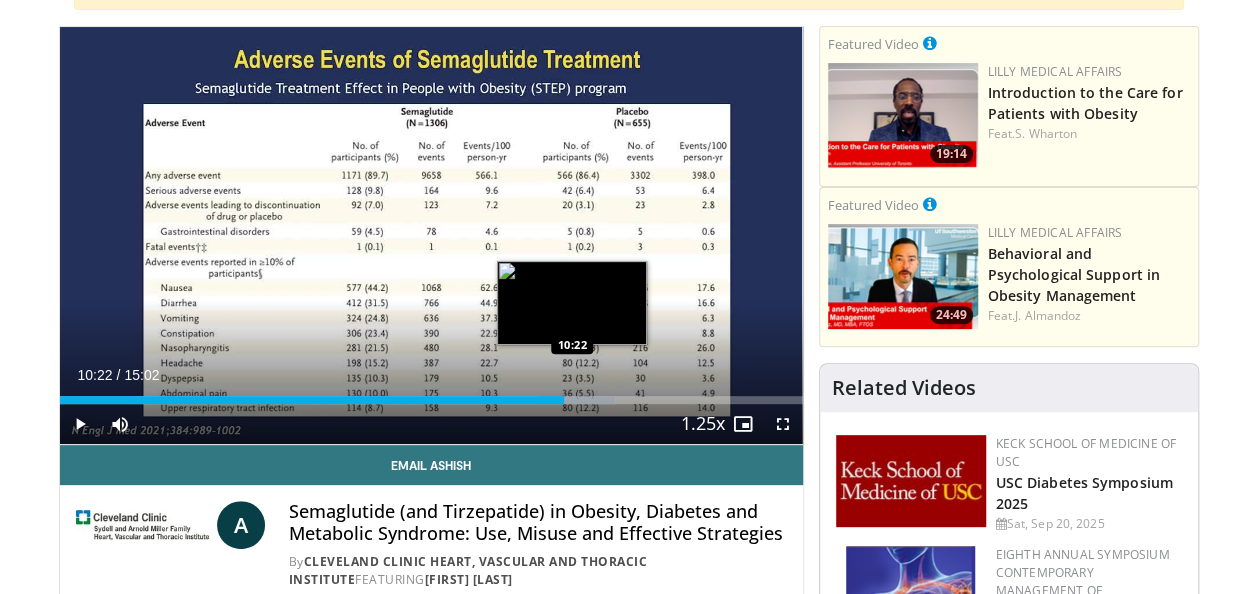 click on "Loaded :  74.72% 10:22 10:22" at bounding box center [431, 394] 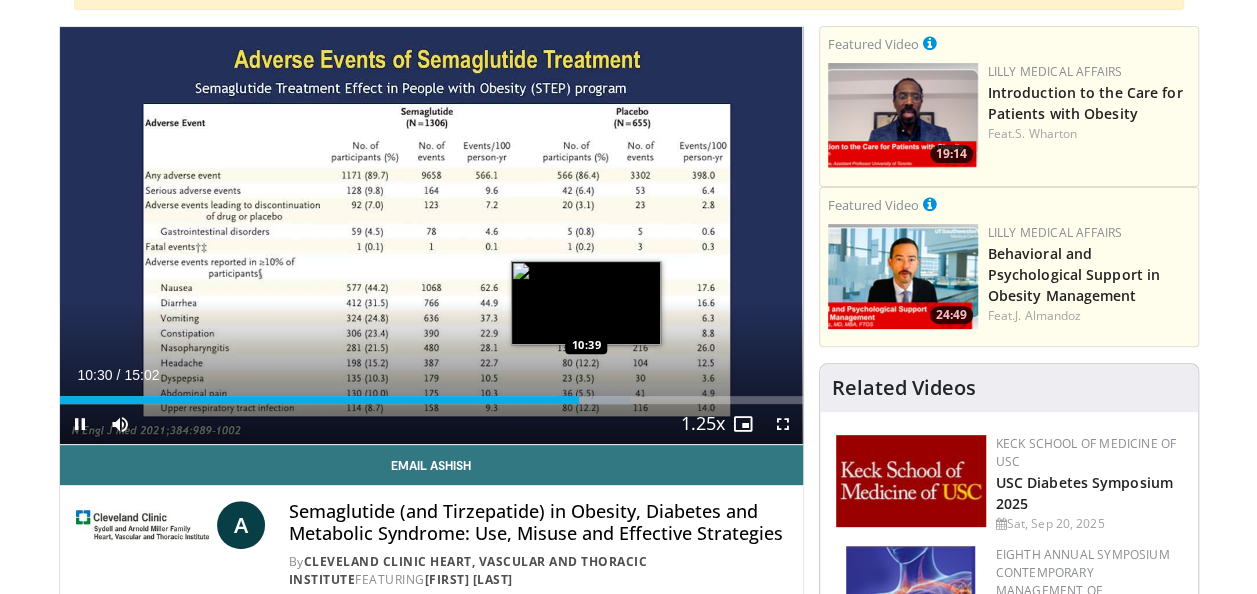 click on "Loaded :  76.91% 10:30 10:39" at bounding box center (431, 400) 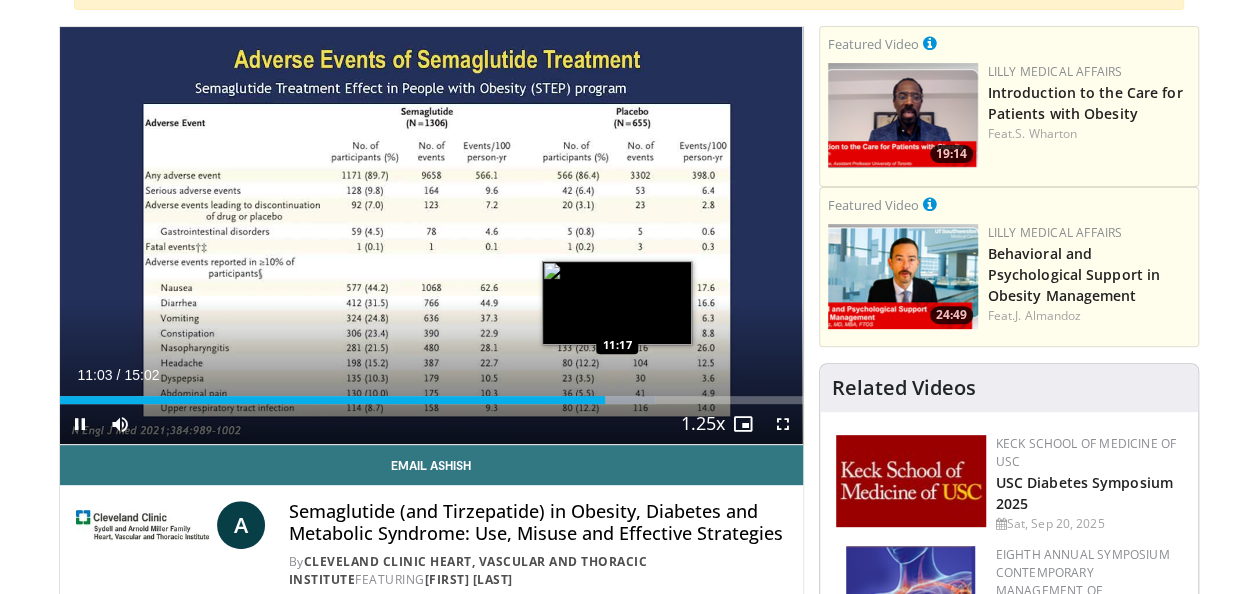 click on "Loaded :  80.21% 11:03 11:17" at bounding box center [431, 400] 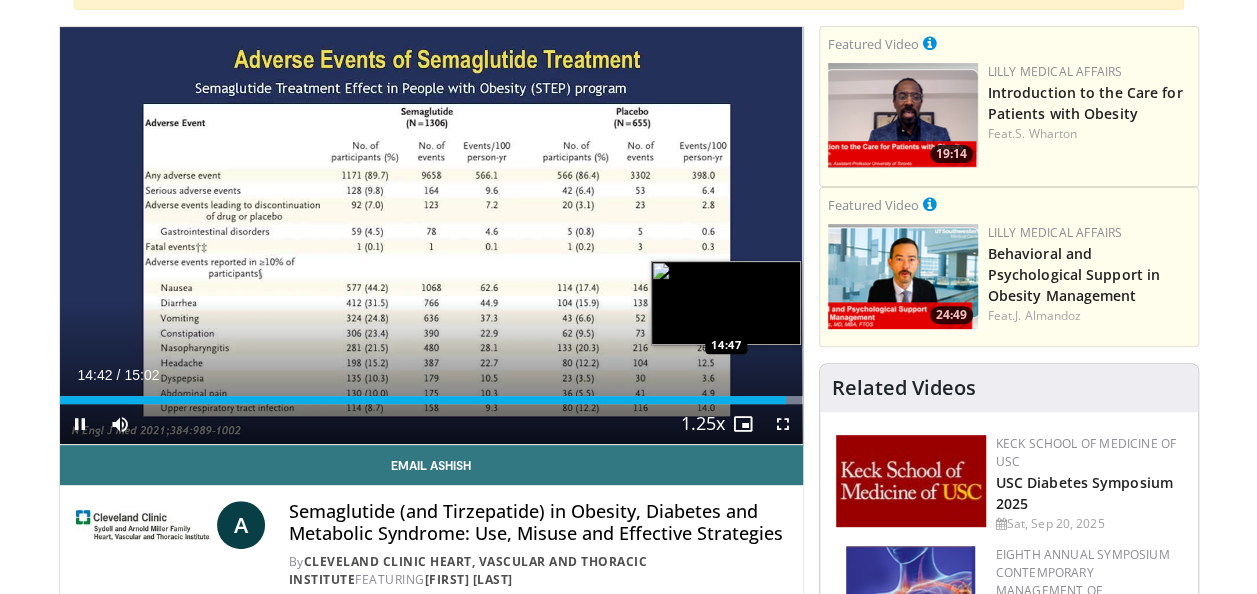 click on "**********" at bounding box center [431, 236] 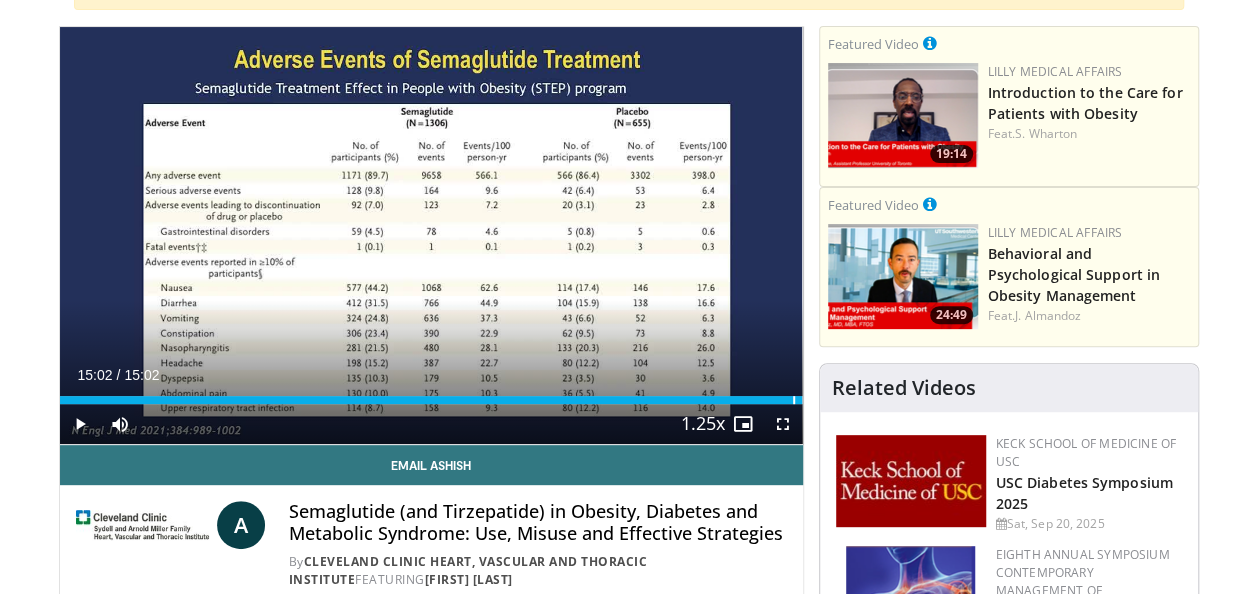 drag, startPoint x: 787, startPoint y: 402, endPoint x: 833, endPoint y: 395, distance: 46.52956 